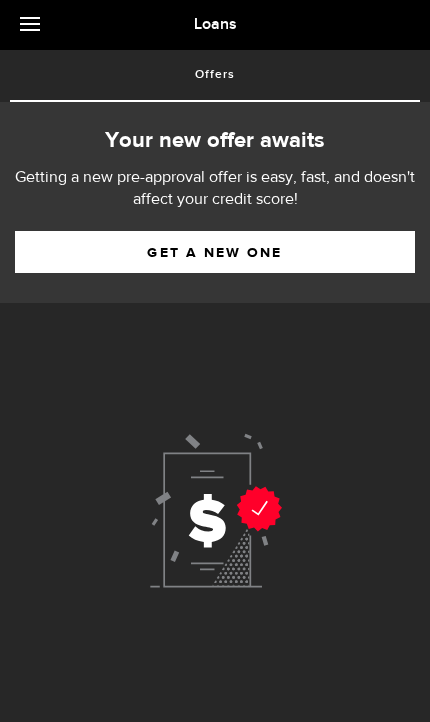scroll, scrollTop: 0, scrollLeft: 0, axis: both 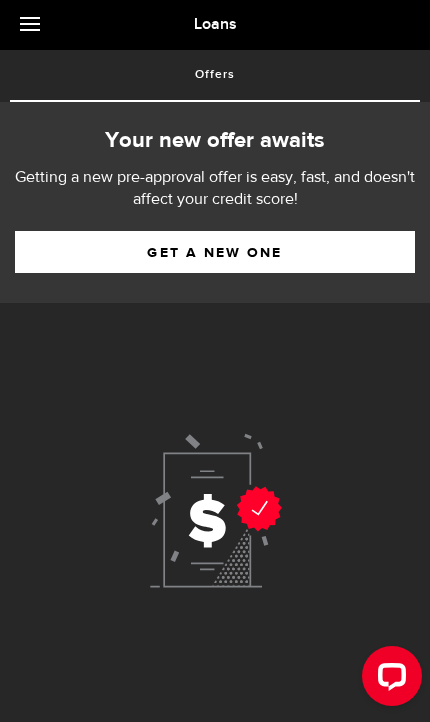 click on "Get a new one" at bounding box center [215, 252] 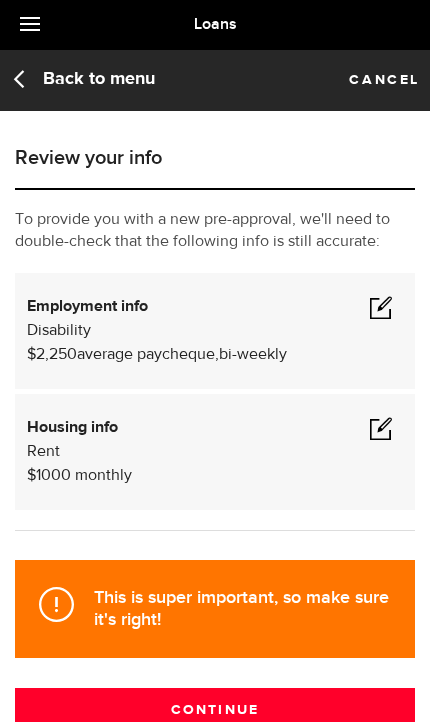 click on "Disability $2,250  average paycheque,  bi-weekly" at bounding box center (215, 343) 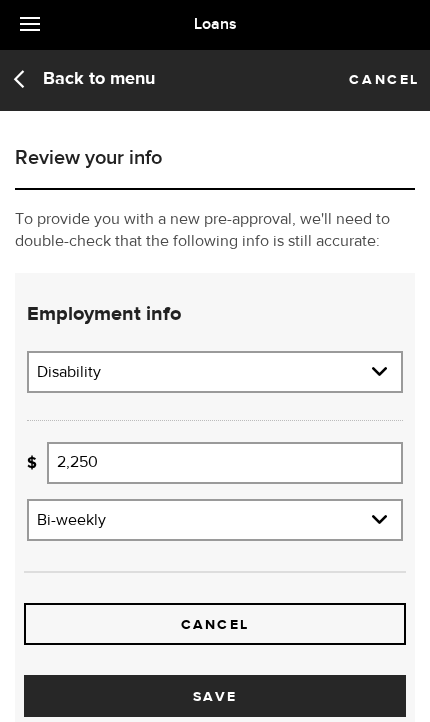 click on "Employment type Employed Self-Employed Pension Maternity Leave Disability Unemployed" at bounding box center [215, 374] 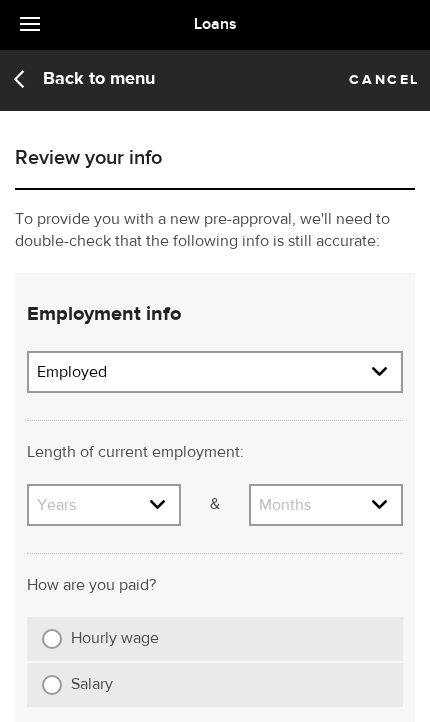 click on "Years 0 yrs 1 yr 2 yrs 3 yrs 4 yrs 5 yrs 6 yrs 7 yrs 8 yrs 9 yrs 10+ yrs" at bounding box center [104, 507] 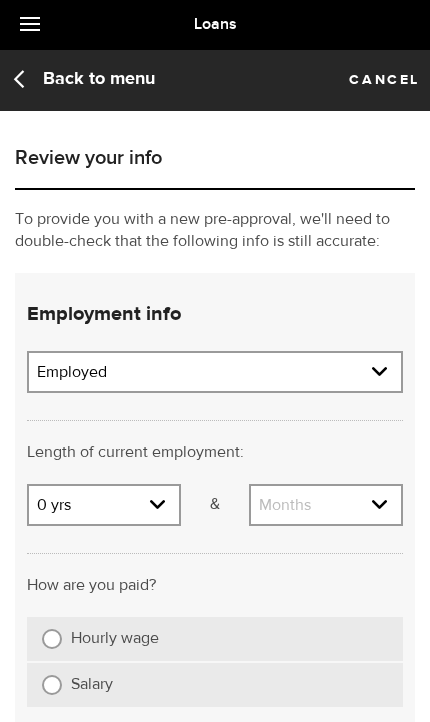 click on "Months 0 mos 1 mo 2 mos 3 mos 4 mos 5 mos 6 mos 7 mos 8 mos 9 mos 10 mos 11 mos" at bounding box center [326, 507] 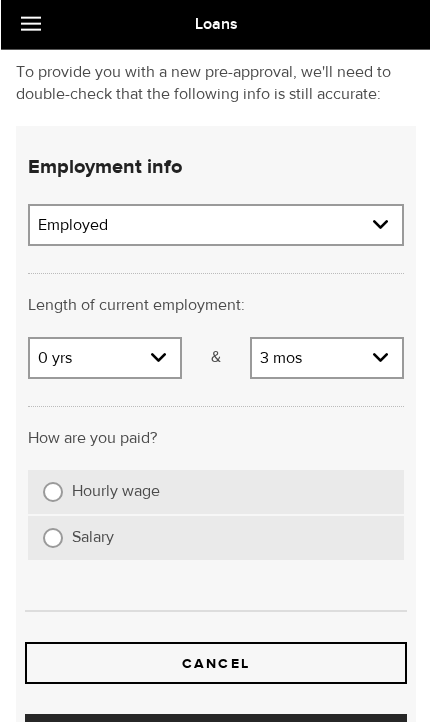 scroll, scrollTop: 150, scrollLeft: 0, axis: vertical 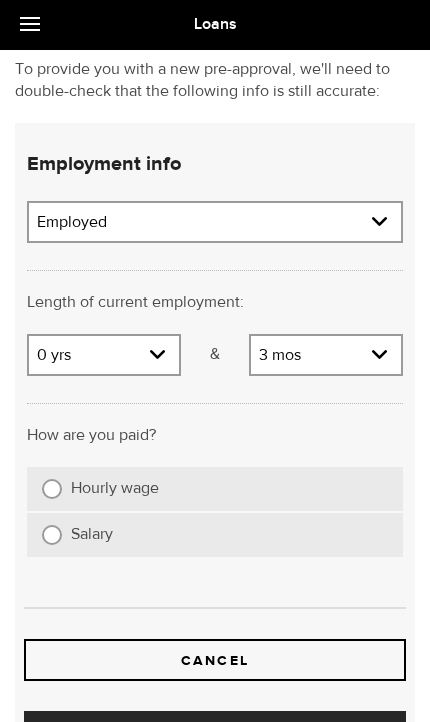 click on "Hourly wage" at bounding box center [52, 489] 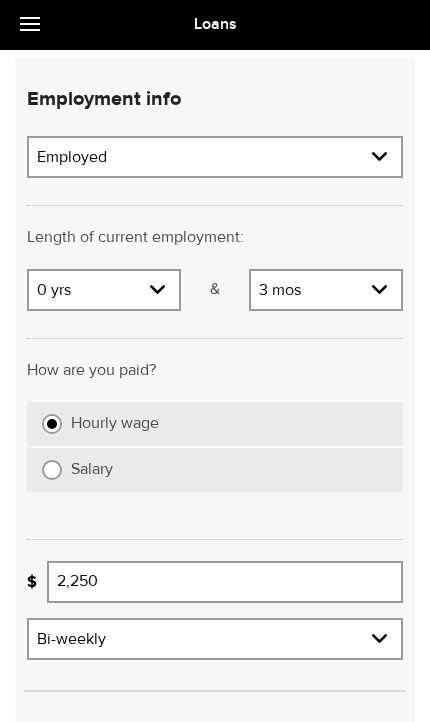 scroll, scrollTop: 232, scrollLeft: 0, axis: vertical 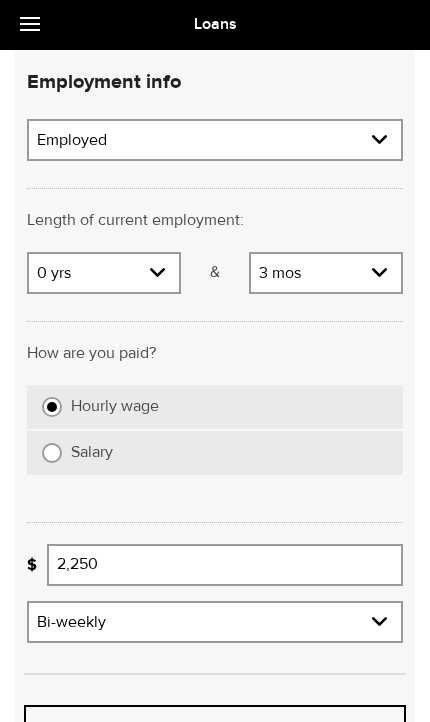 click on "Frequency Weekly Bi-weekly Monthly Semi-monthly" at bounding box center (215, 624) 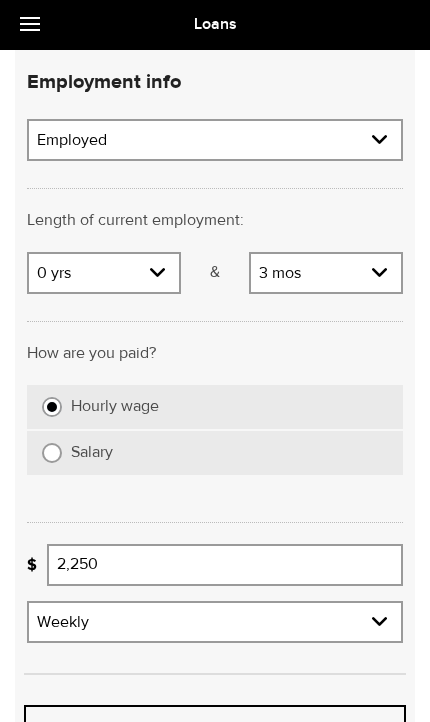 click on "2,250" at bounding box center (225, 565) 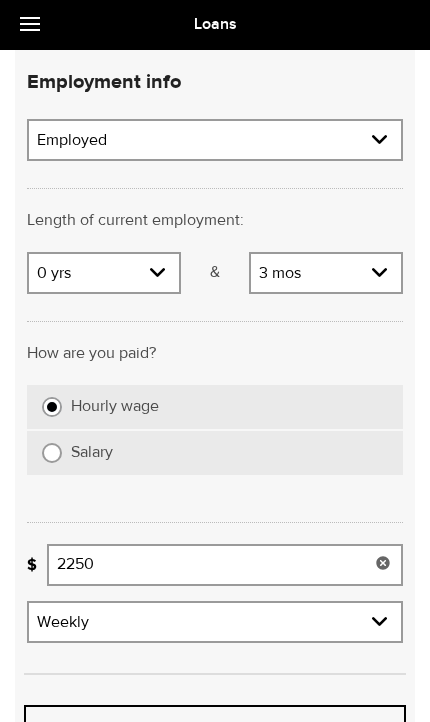 scroll, scrollTop: 232, scrollLeft: 3, axis: both 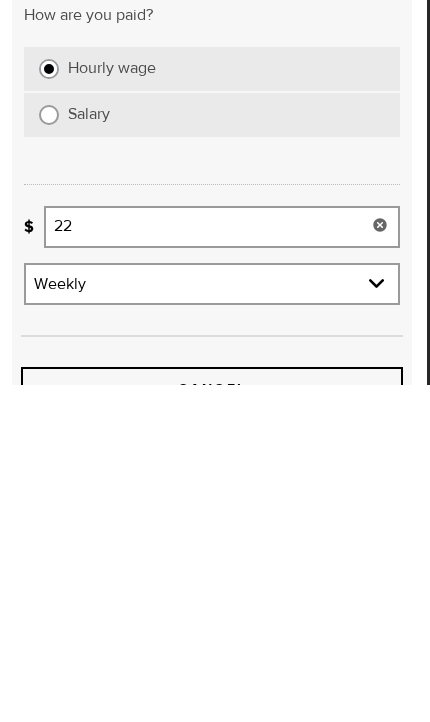 type on "2" 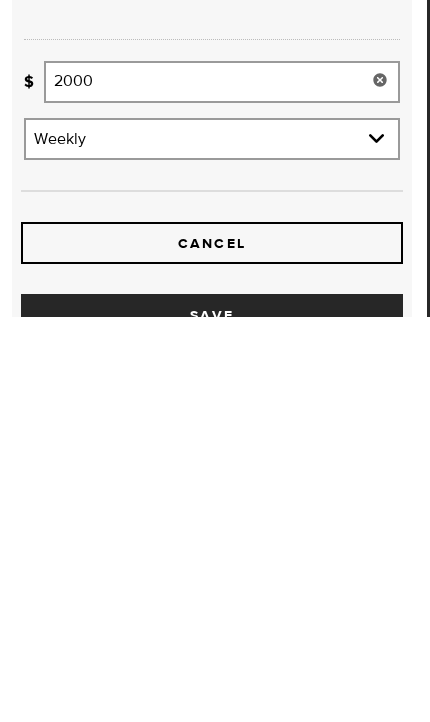 click on "Save" at bounding box center [212, 720] 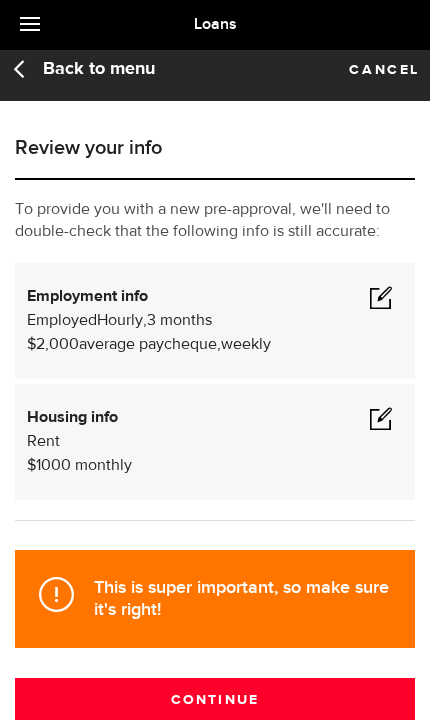 scroll, scrollTop: 0, scrollLeft: 0, axis: both 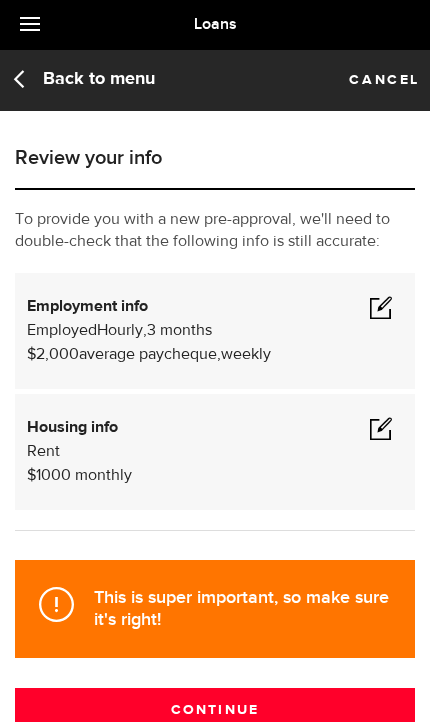 click at bounding box center (381, 307) 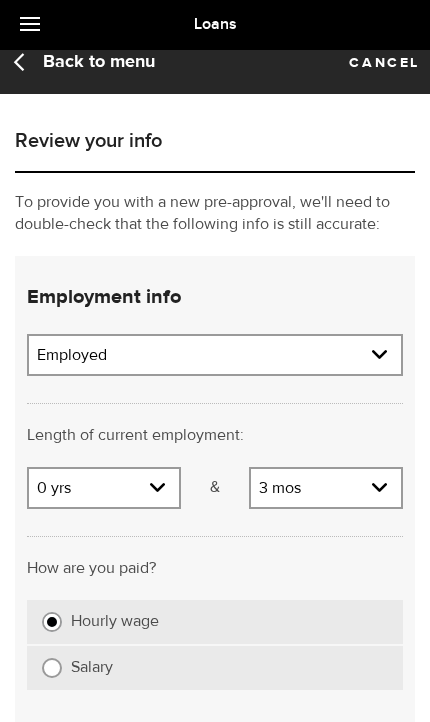 scroll, scrollTop: 0, scrollLeft: 0, axis: both 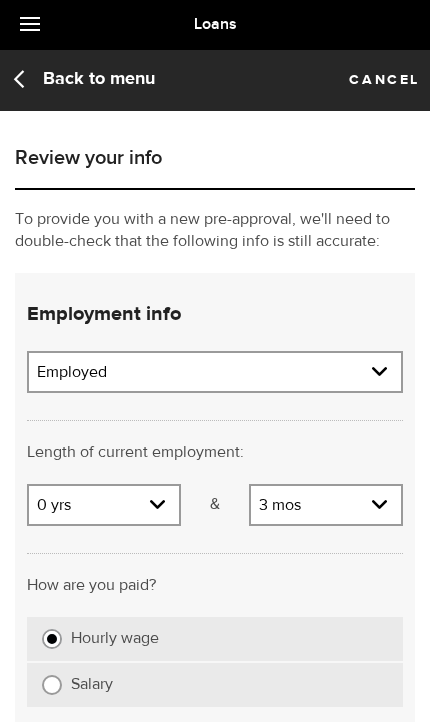 click at bounding box center [35, 25] 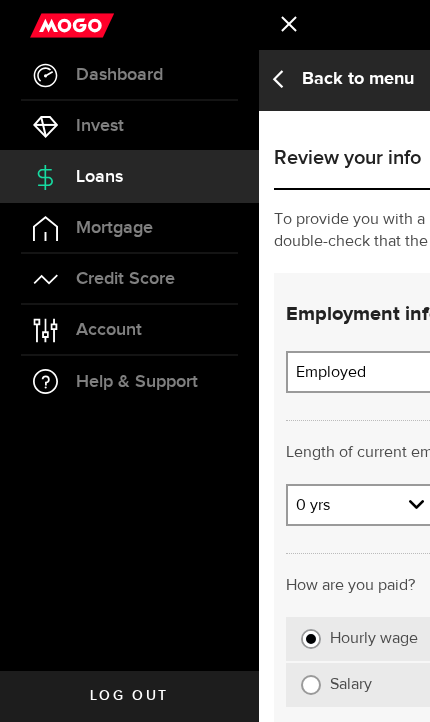 click on "Account Compte" at bounding box center [129, 330] 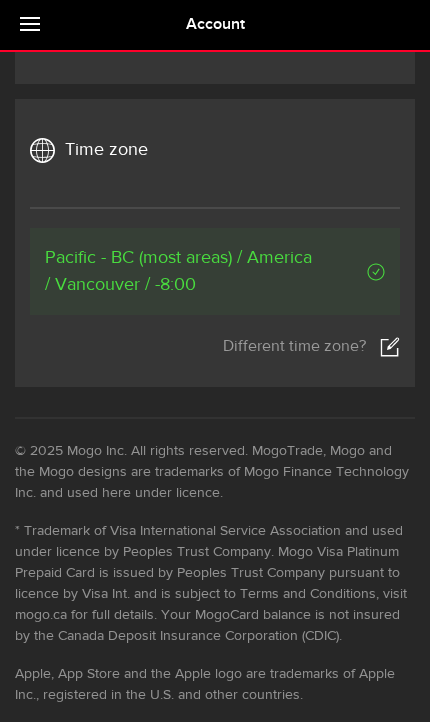 scroll, scrollTop: 1296, scrollLeft: 0, axis: vertical 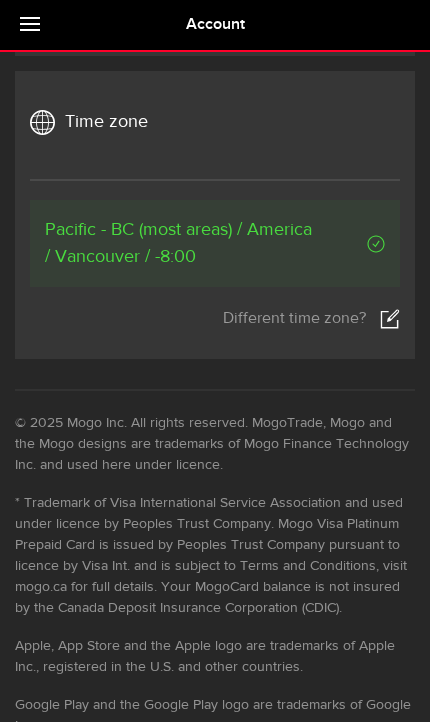 click at bounding box center (35, 25) 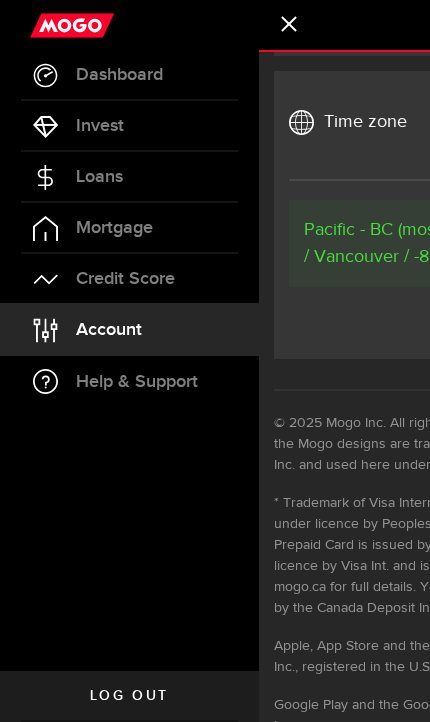 click on "Dashboard" at bounding box center (129, 75) 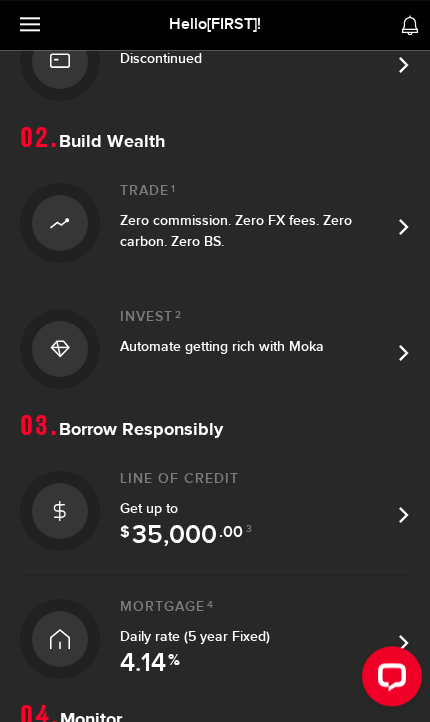 scroll, scrollTop: 376, scrollLeft: 0, axis: vertical 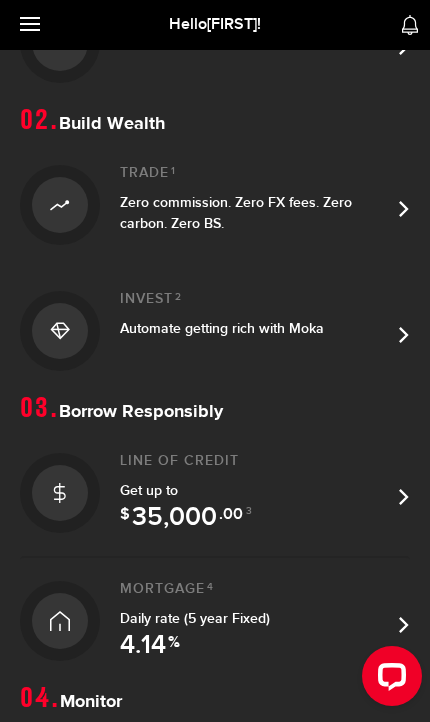 click on "35,000" at bounding box center [174, 518] 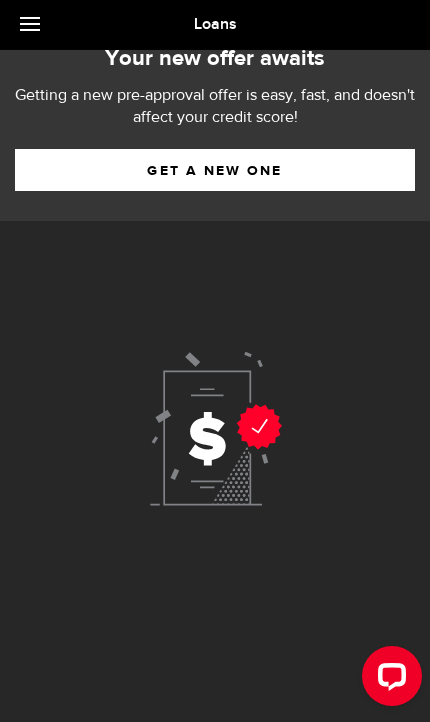 scroll, scrollTop: 120, scrollLeft: 0, axis: vertical 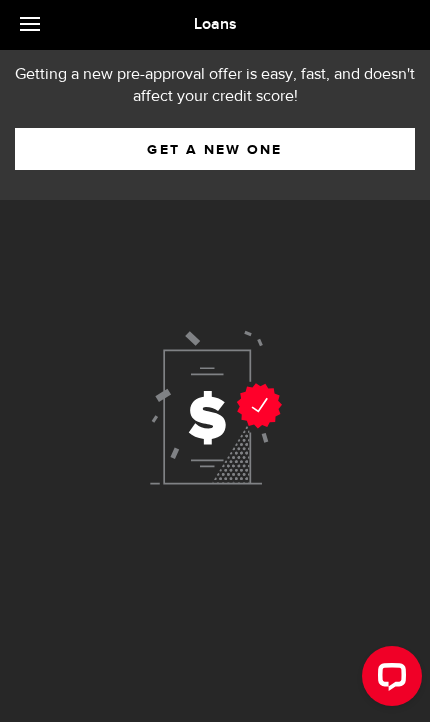 click at bounding box center (215, 411) 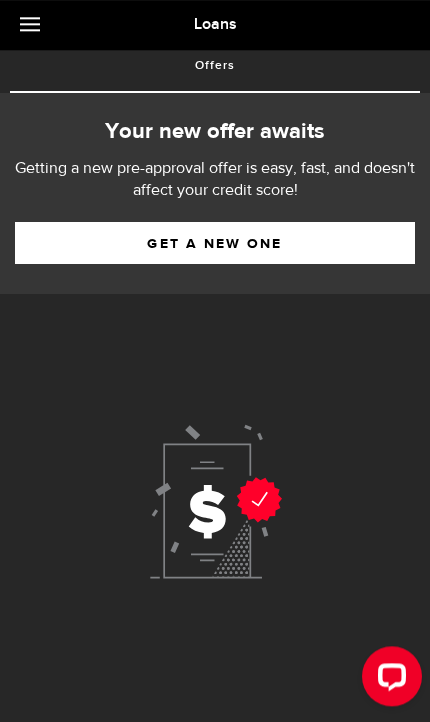 scroll, scrollTop: 9, scrollLeft: 0, axis: vertical 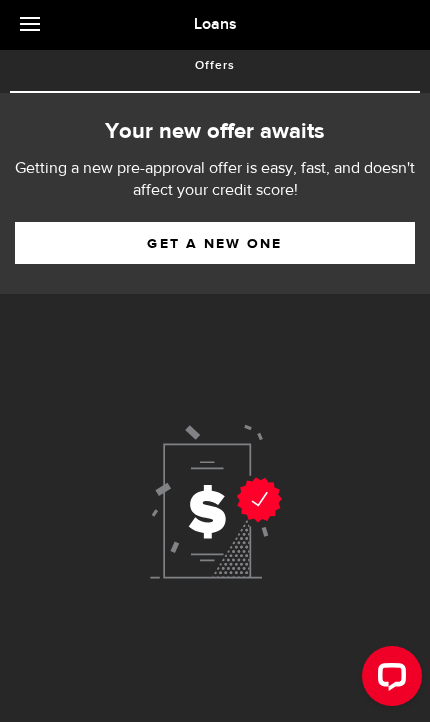 click 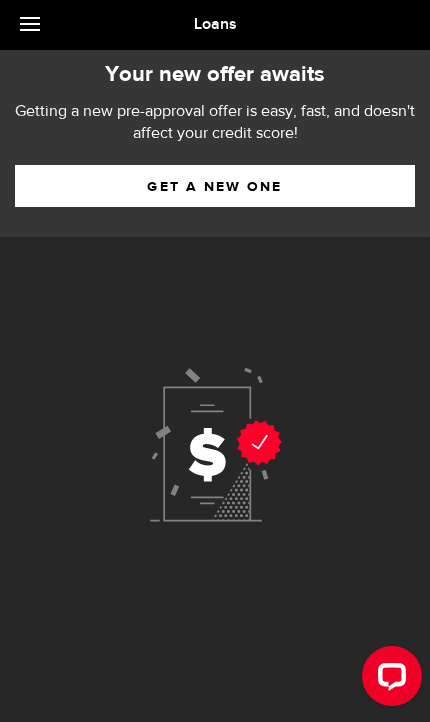 scroll, scrollTop: 120, scrollLeft: 0, axis: vertical 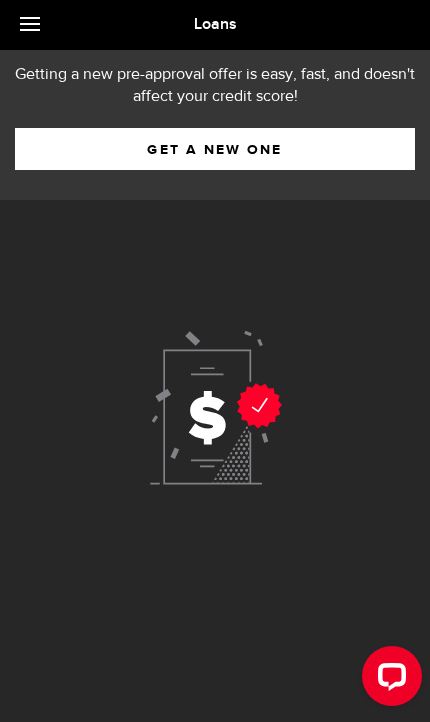 click at bounding box center (392, 675) 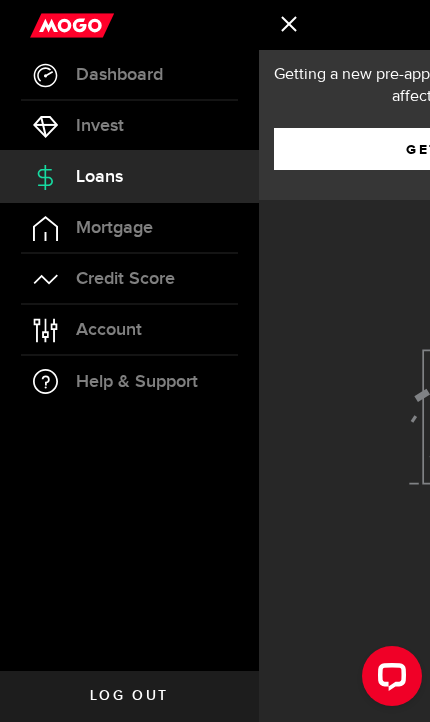 click on "Loans" at bounding box center (129, 177) 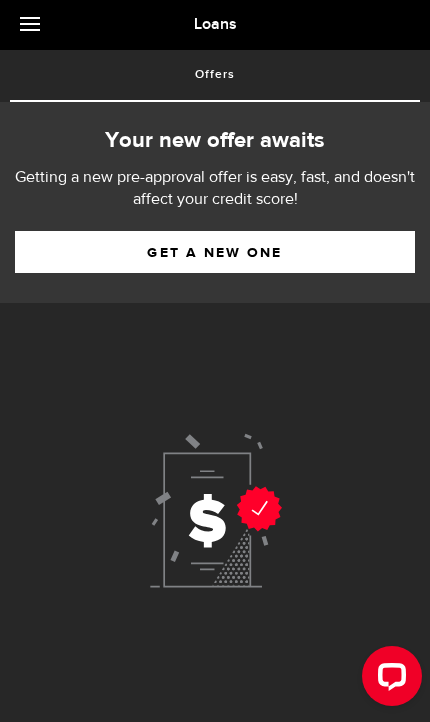 click on "Get a new one" at bounding box center [215, 252] 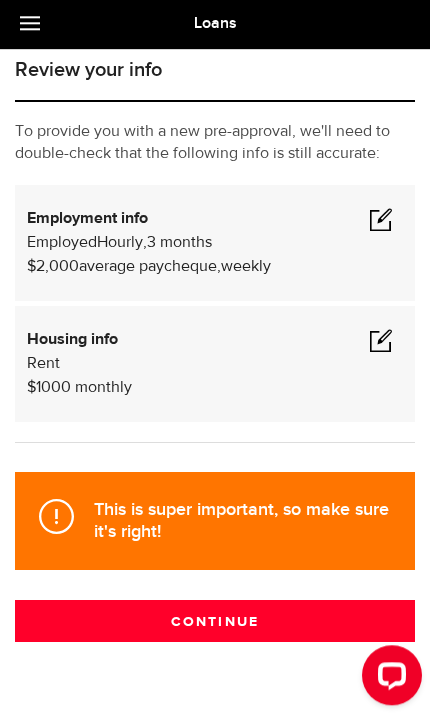 scroll, scrollTop: 156, scrollLeft: 0, axis: vertical 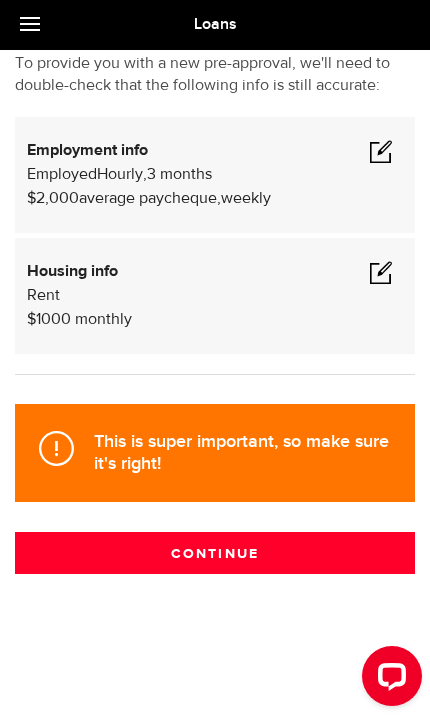 click on "Continue" at bounding box center [215, 553] 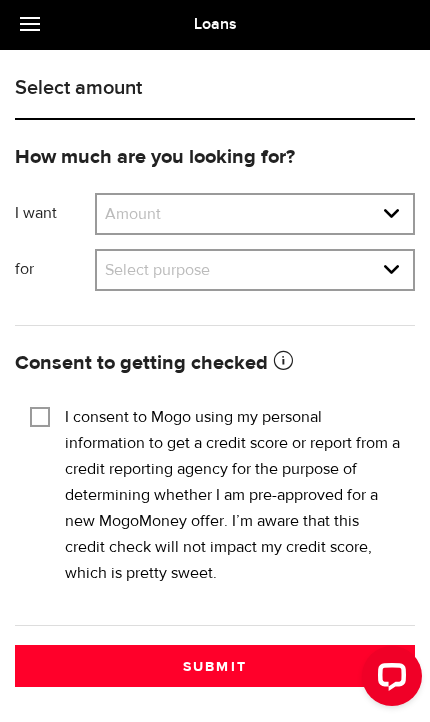 click on "Amount $500 $1000 $2000 $3000 $4000 $5000 $6000 $7000 $8000 $9000 $10000 $11000 $12000 $13000 $14000 $15000 $16000 $17000 $18000 $19000 $20000 $21000 $22000 $23000 $24000 $25000 $26000 $27000 $28000 $29000 $30000 $31000 $32000 $33000 $34000 $35000" at bounding box center [255, 216] 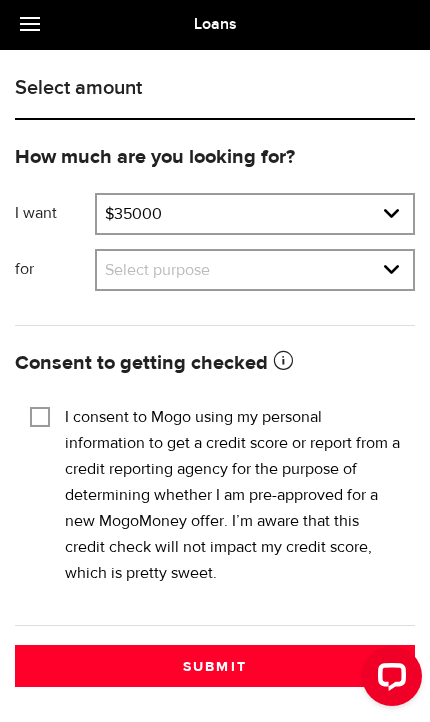 click on "Select purpose Credit Card Refinancing/Pay Off Credit Cards Debt Consolidation Home Improvements/Moving Expenses Car Financing/Loan Small Business Expense Vacation/Travel Tuition/Student Loans Emergency Loan Medical/Dental Expenses Household Expenses Other Purpose" at bounding box center (255, 272) 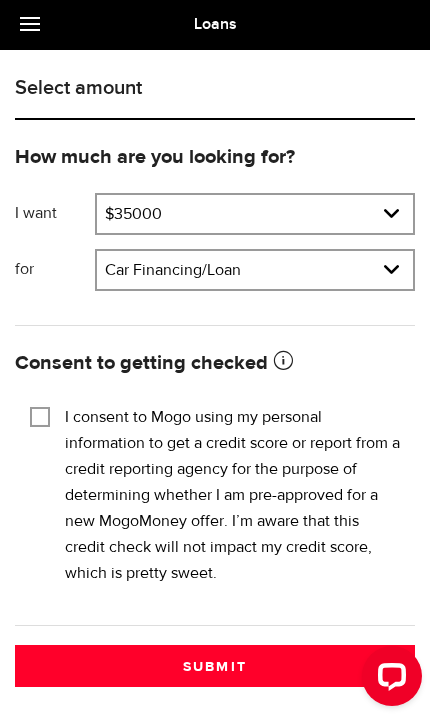 click on "I consent to Mogo using my personal information to get a credit score or report from a credit reporting agency for the purpose of determining whether I am pre-approved for a new MogoMoney offer. I’m aware that this credit check will not impact my credit score, which is pretty sweet." at bounding box center (40, 415) 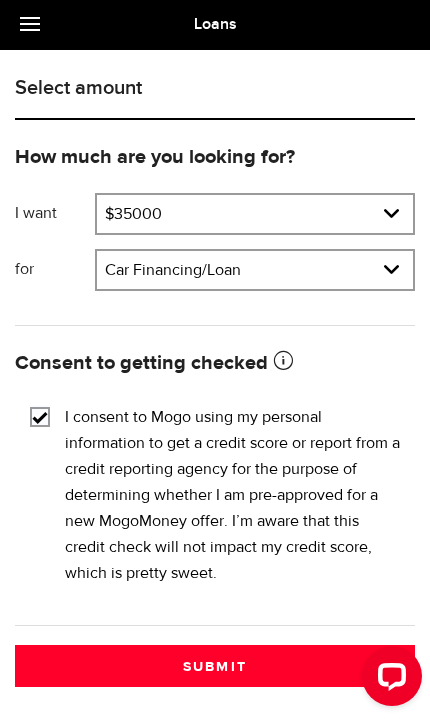 click on "Submit" at bounding box center [215, 666] 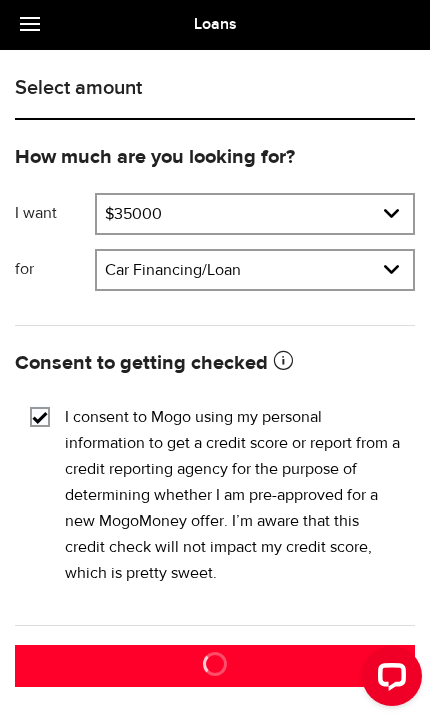 scroll, scrollTop: 120, scrollLeft: 0, axis: vertical 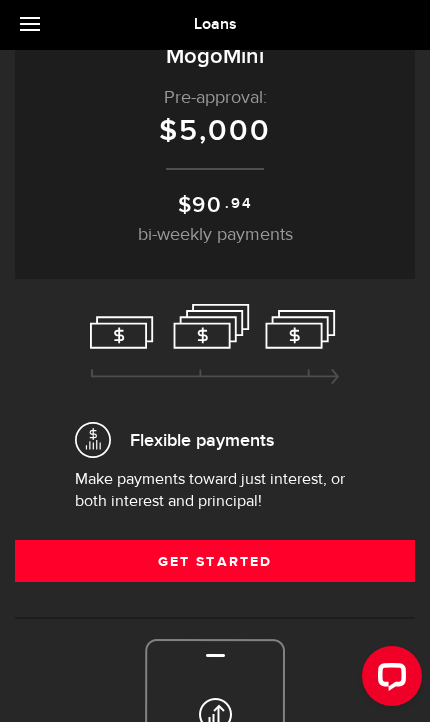 click on "Get Started" at bounding box center (215, 561) 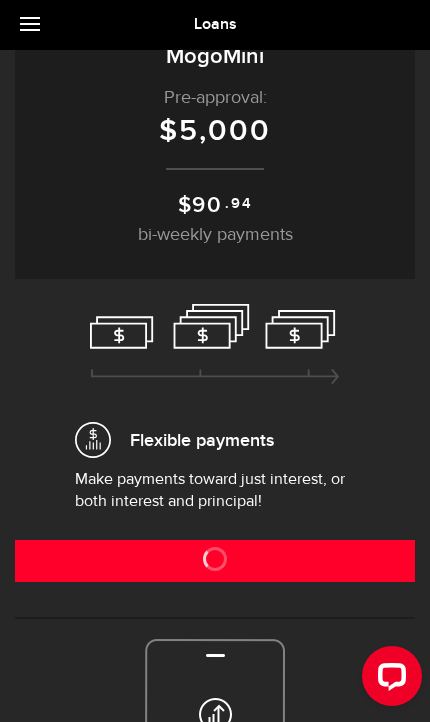 click at bounding box center (215, 742) 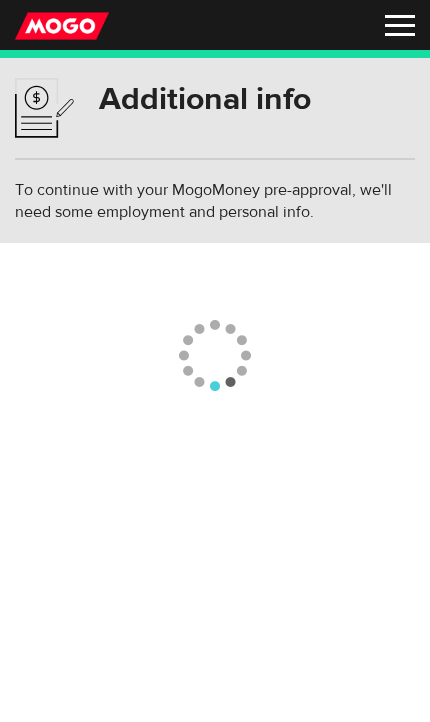scroll, scrollTop: 0, scrollLeft: 0, axis: both 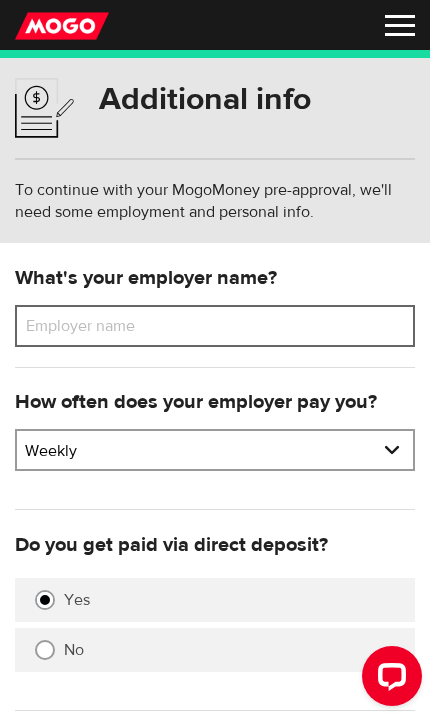 click on "Employer name" at bounding box center (215, 326) 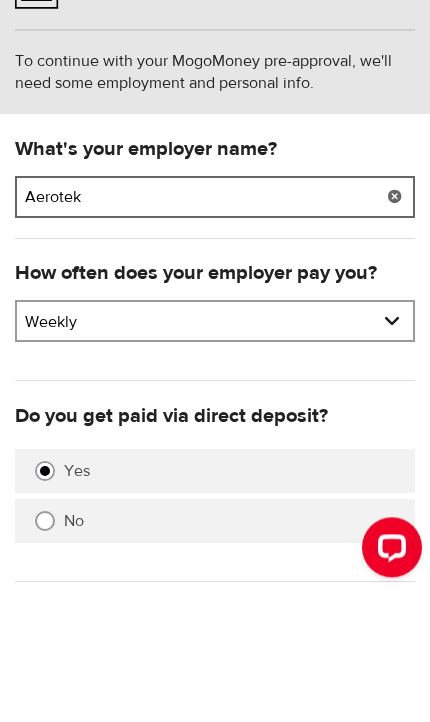 type on "Aerotek" 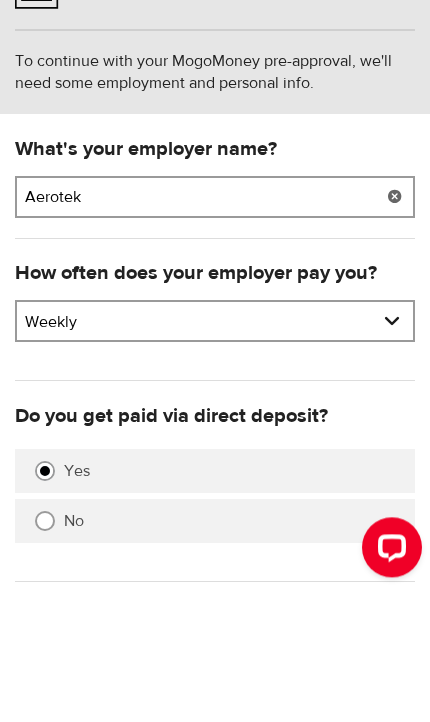 click on "Pay frequency Weekly
Bi-Weekly
Semi-Monthly
Monthly" at bounding box center (215, 452) 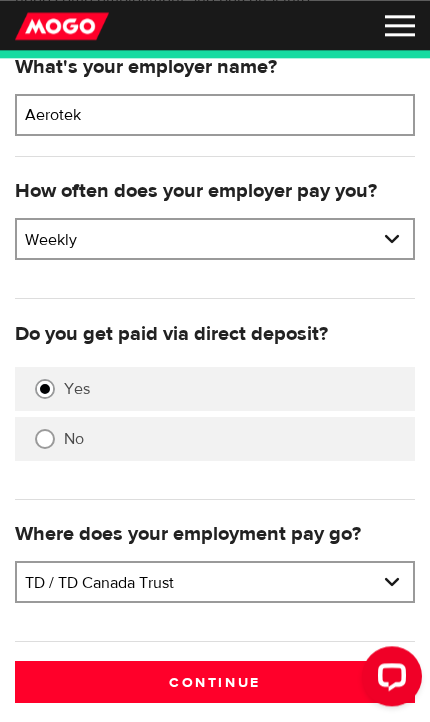 scroll, scrollTop: 221, scrollLeft: 0, axis: vertical 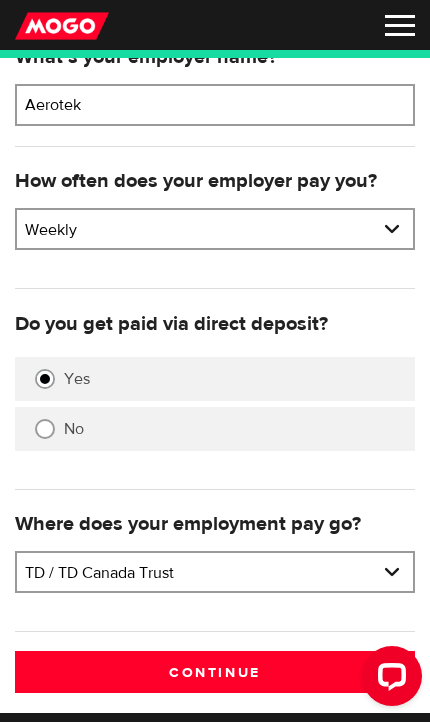 click on "Continue" at bounding box center (215, 672) 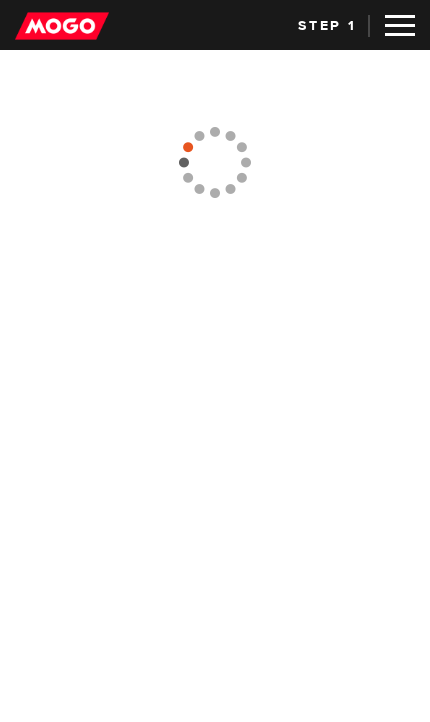 scroll, scrollTop: 0, scrollLeft: 0, axis: both 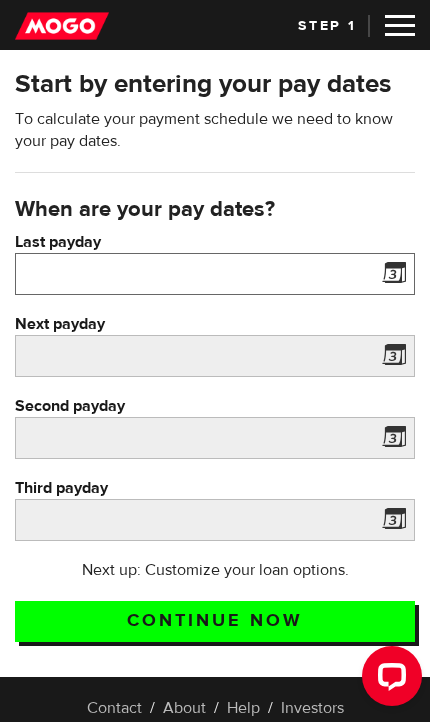 click on "Last payday" at bounding box center [215, 274] 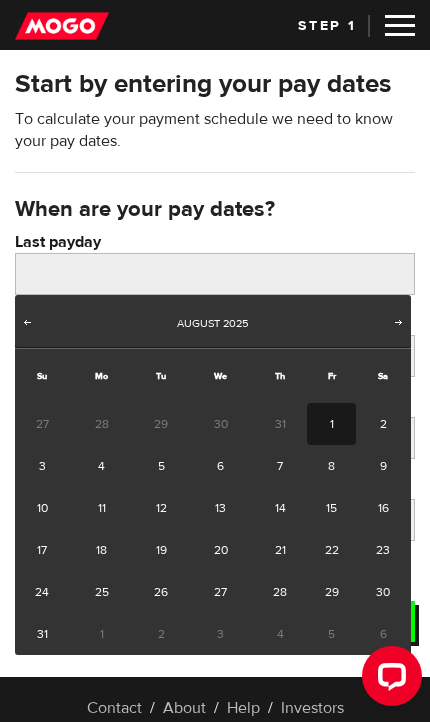 click on "30" at bounding box center (220, 424) 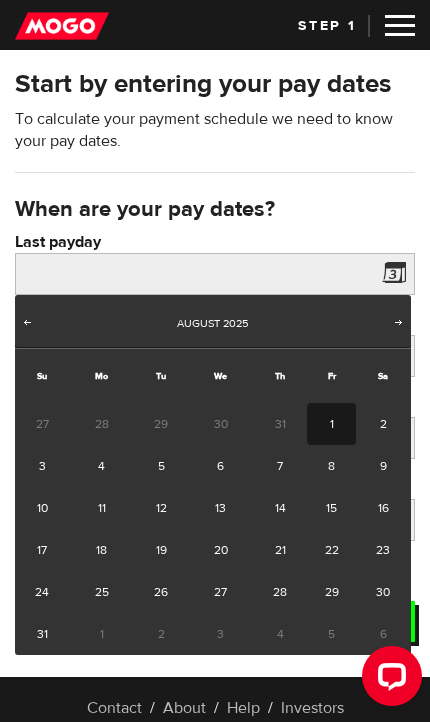click on "30" at bounding box center [220, 424] 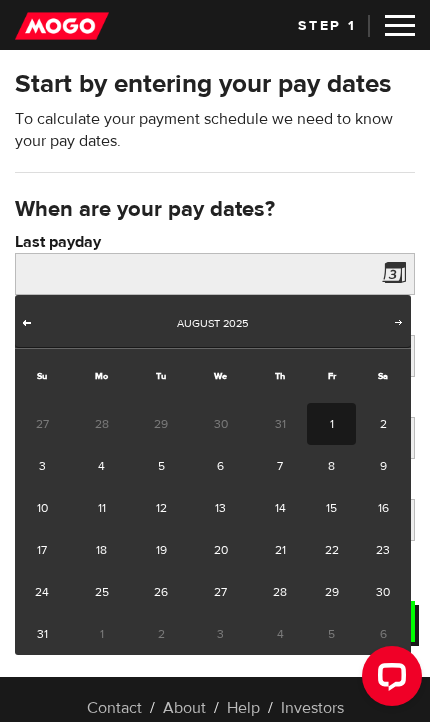 click on "Prev" at bounding box center (27, 324) 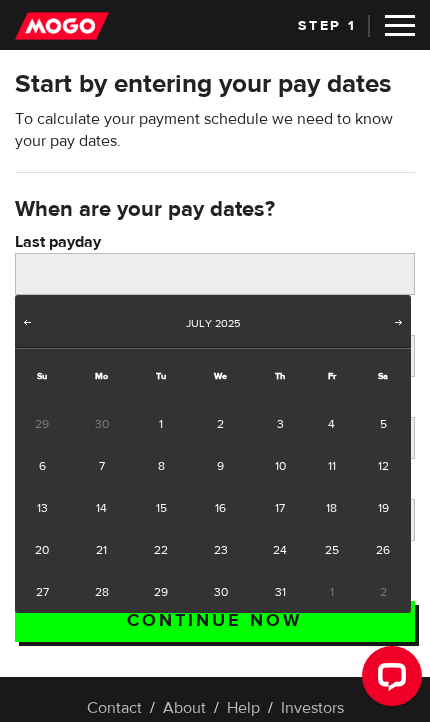 click on "30" at bounding box center (220, 592) 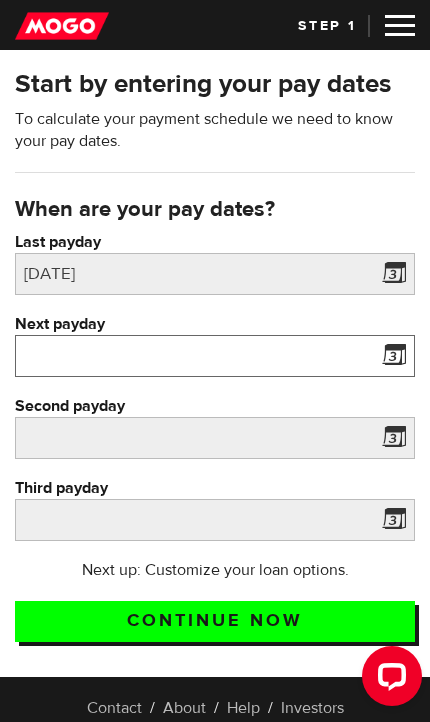 click on "Next payday" at bounding box center [215, 356] 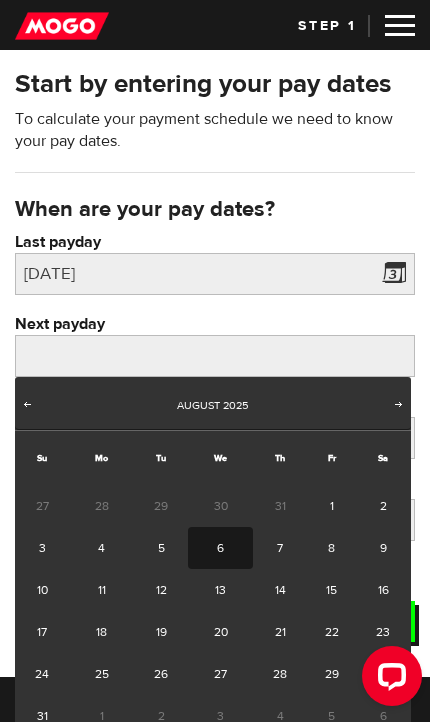 click on "6" at bounding box center [220, 548] 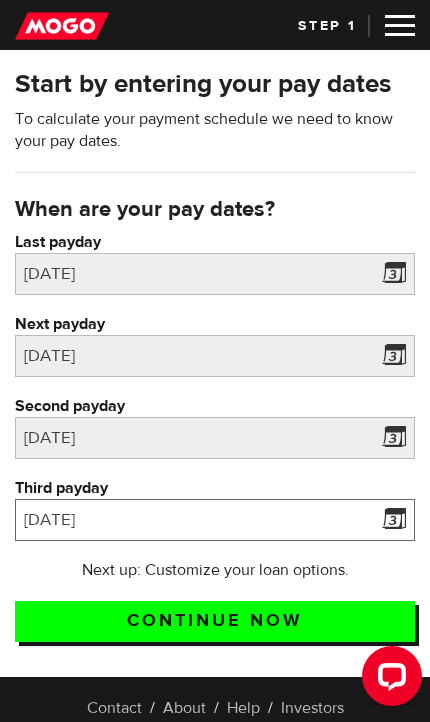 click on "2025/8/20" at bounding box center [215, 520] 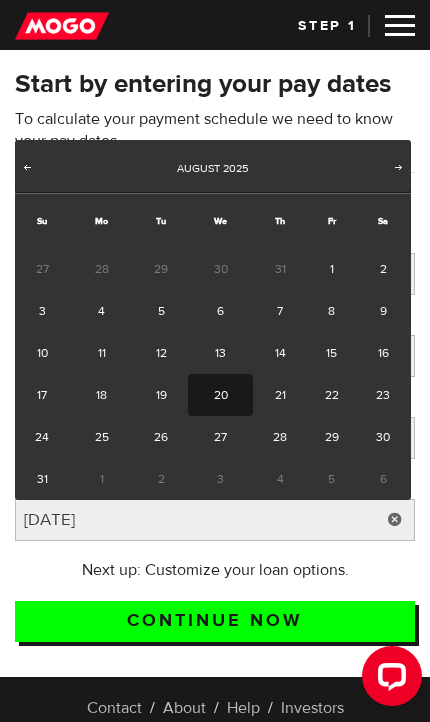 click on "13" at bounding box center (220, 353) 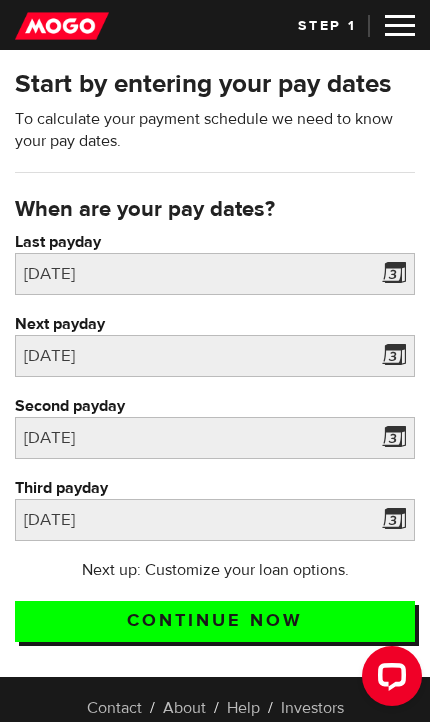 click on "Continue now" at bounding box center (215, 621) 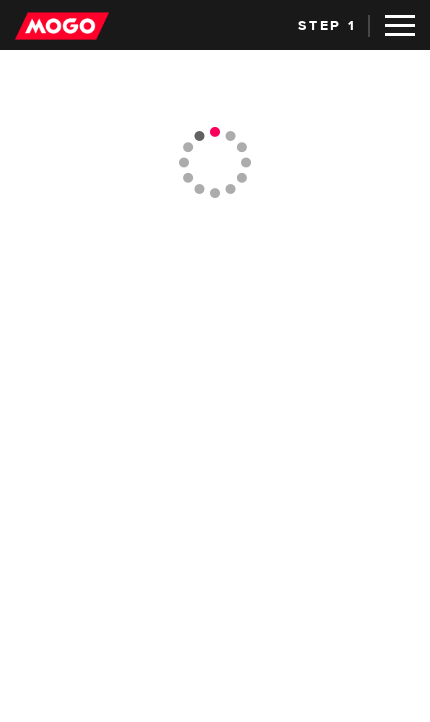 scroll, scrollTop: 0, scrollLeft: 0, axis: both 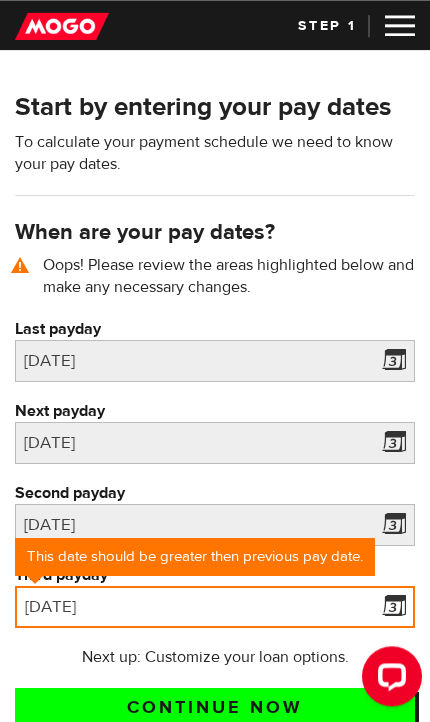 click on "2025/08/13" at bounding box center [215, 607] 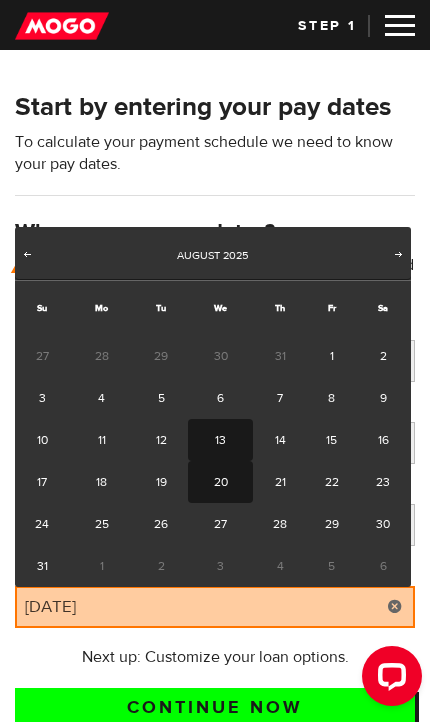 click on "20" at bounding box center [220, 482] 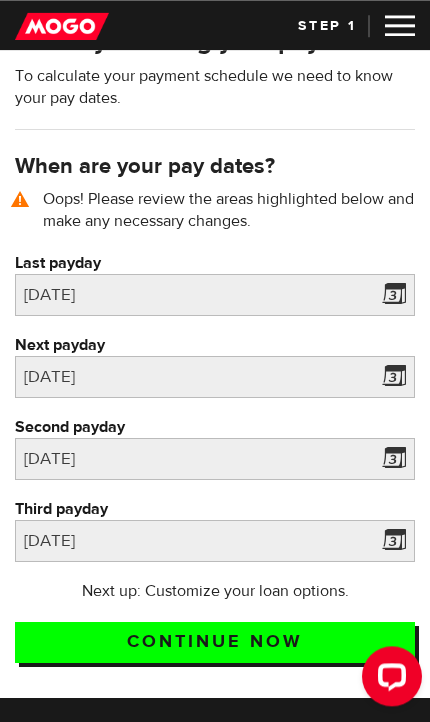 scroll, scrollTop: 83, scrollLeft: 0, axis: vertical 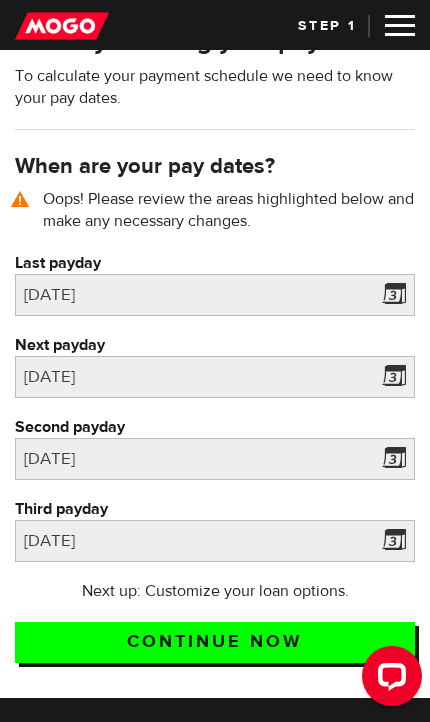 click on "Continue now" at bounding box center (215, 642) 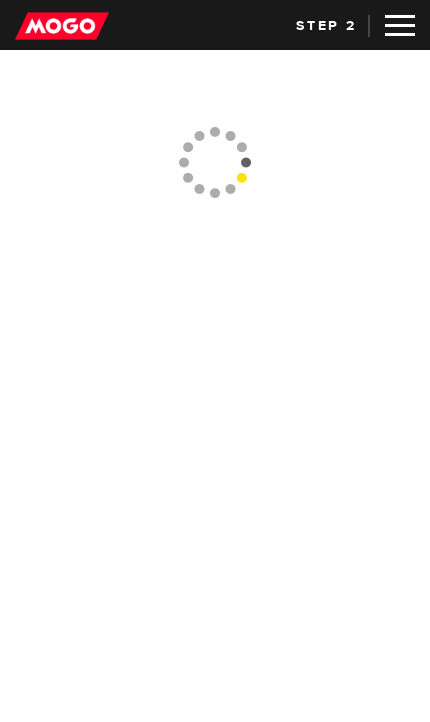 scroll, scrollTop: 0, scrollLeft: 0, axis: both 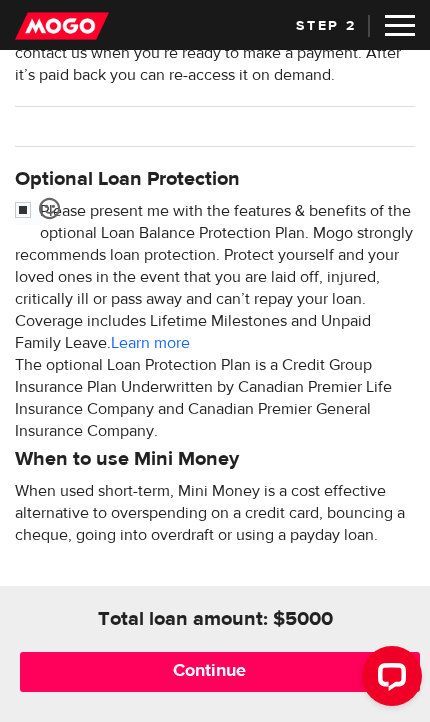 click on "Continue" at bounding box center [220, 672] 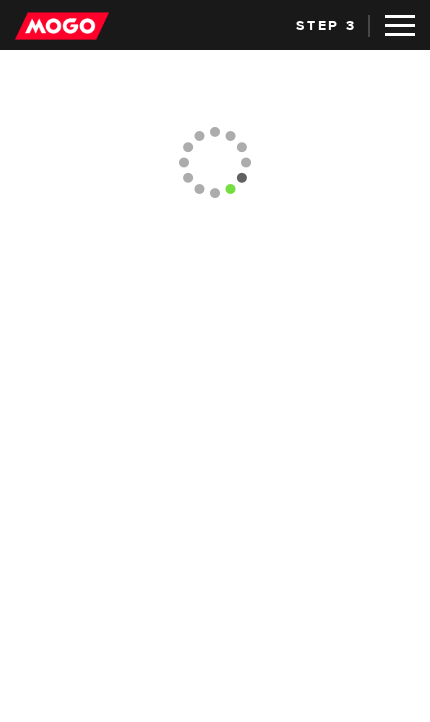 scroll, scrollTop: 0, scrollLeft: 0, axis: both 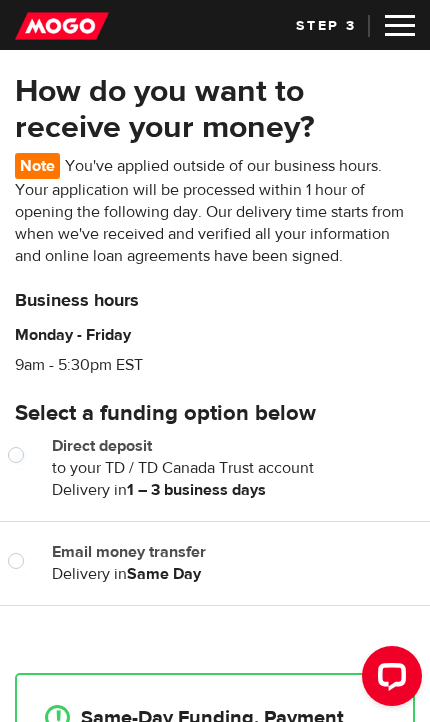click on "Direct deposit to your TD / TD Canada Trust account Delivery in  1 – 3 business days 1 – 3 business days" at bounding box center [215, 468] 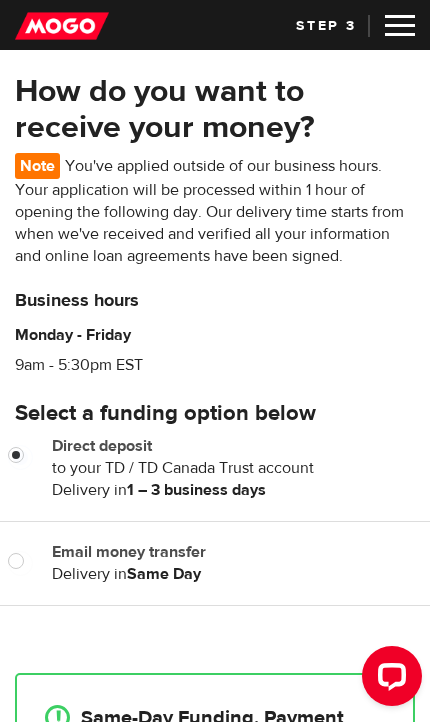 radio on "true" 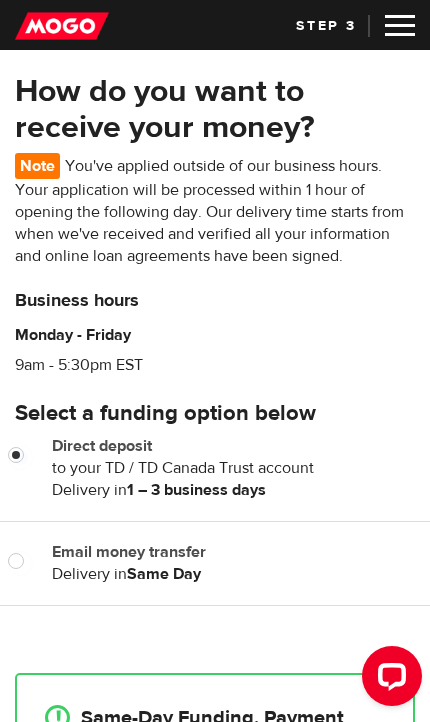 click on "Email money transfer" at bounding box center [233, 552] 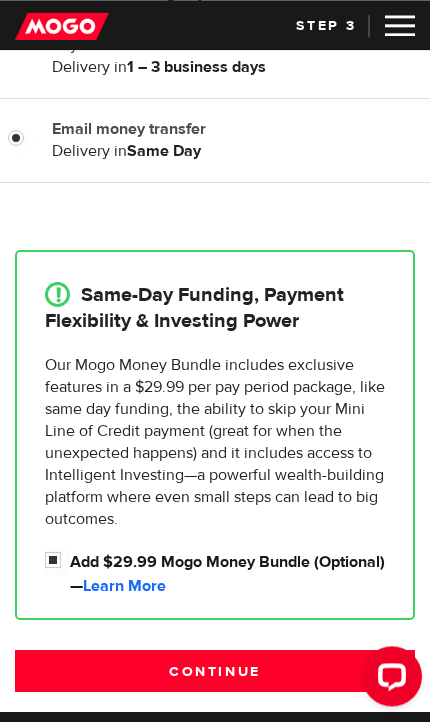 scroll, scrollTop: 427, scrollLeft: 0, axis: vertical 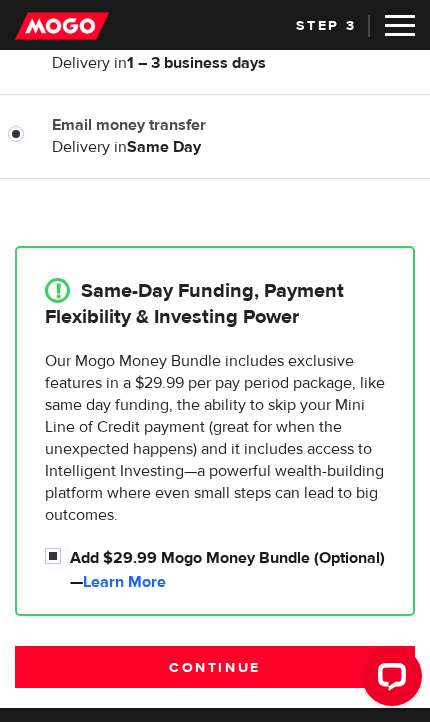 click on "Continue" at bounding box center (215, 667) 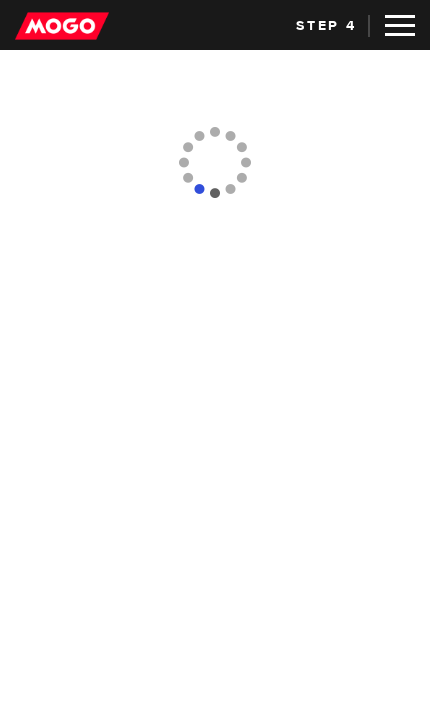 scroll, scrollTop: 0, scrollLeft: 0, axis: both 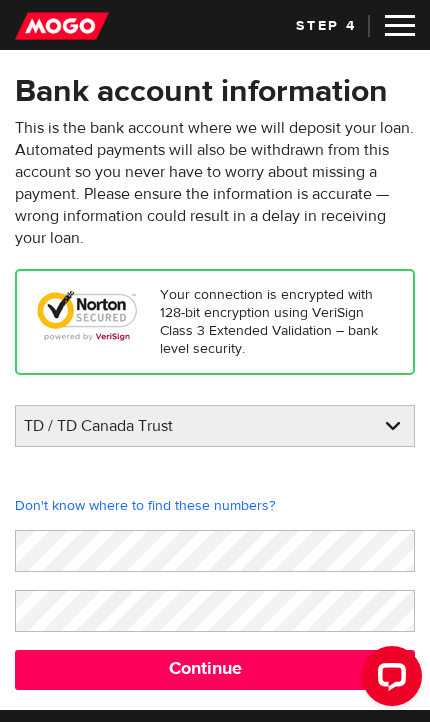 click on "Continue" at bounding box center (215, 670) 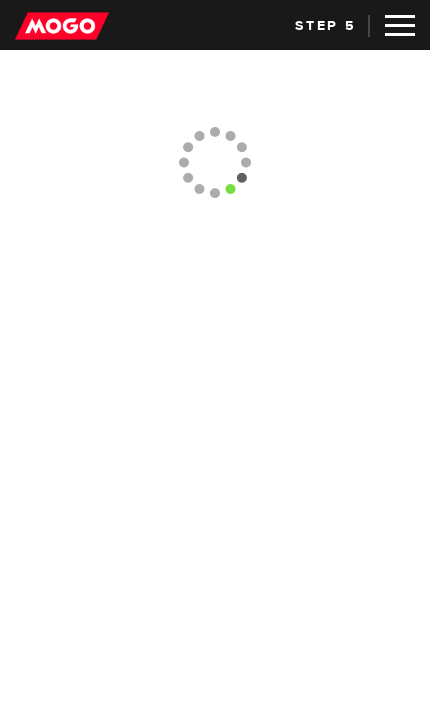 scroll, scrollTop: 0, scrollLeft: 0, axis: both 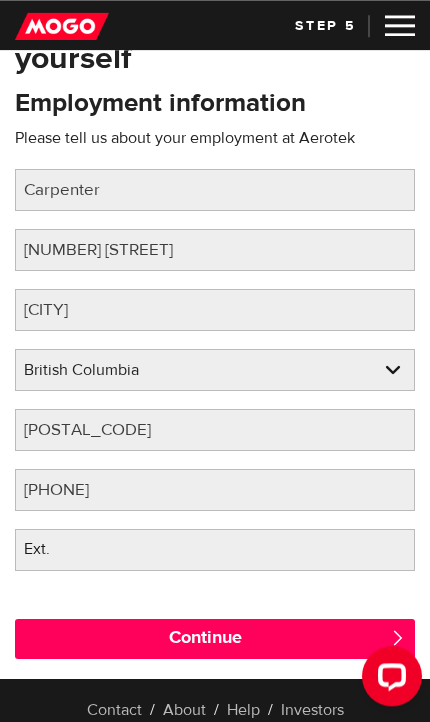 click on "Continue" at bounding box center (215, 639) 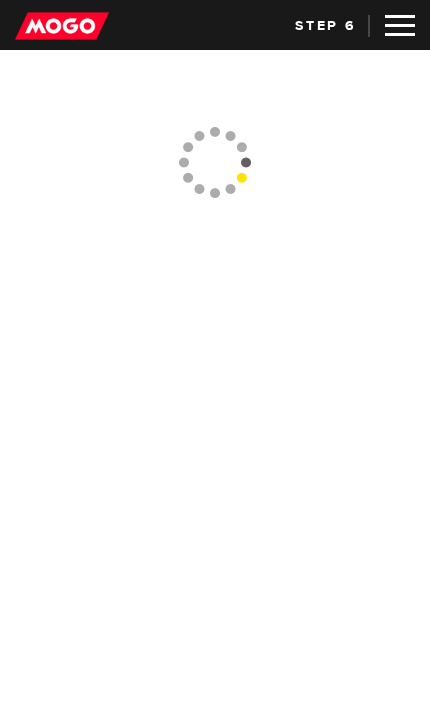 scroll, scrollTop: 0, scrollLeft: 0, axis: both 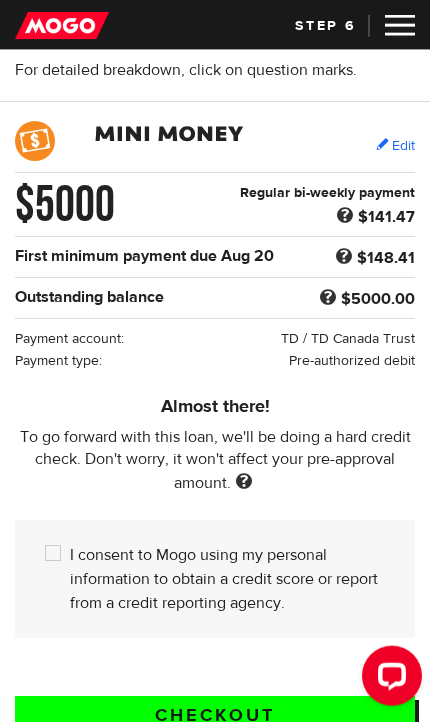 click on "I consent to Mogo using my personal information to obtain a credit score or report from a credit reporting agency." at bounding box center (57, 555) 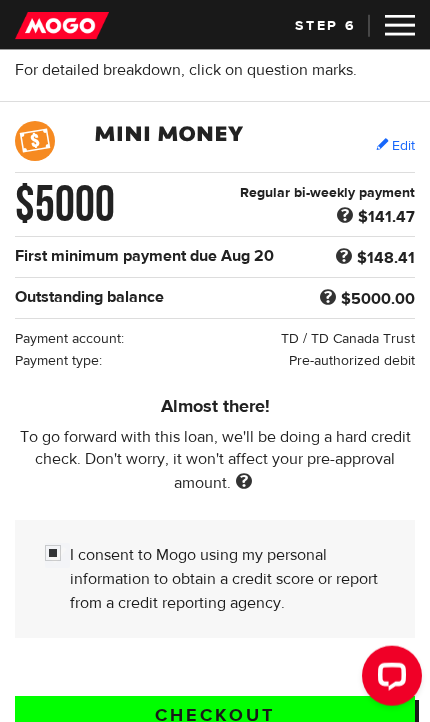 click on "Checkout" at bounding box center (215, 716) 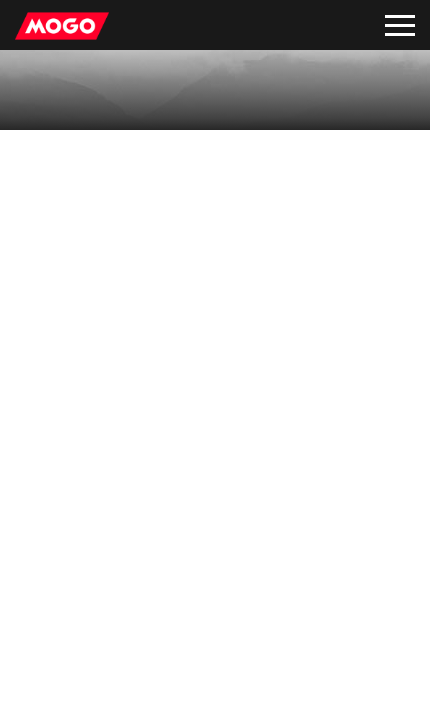 scroll, scrollTop: 0, scrollLeft: 0, axis: both 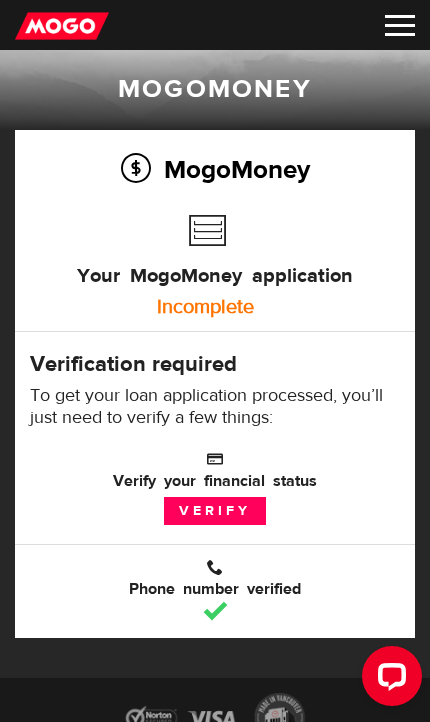 click on "Verify" at bounding box center (215, 511) 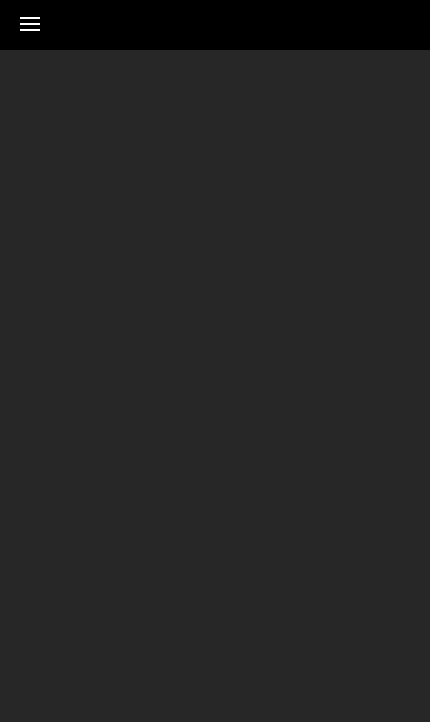scroll, scrollTop: 0, scrollLeft: 0, axis: both 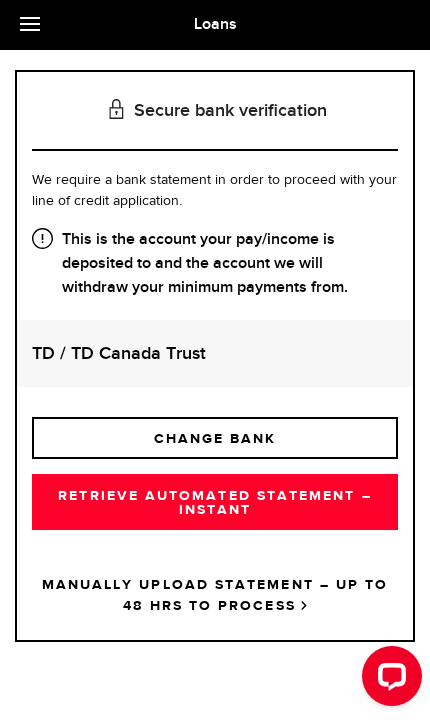 click on "RETRIEVE AUTOMATED STATEMENT – INSTANT" at bounding box center (215, 502) 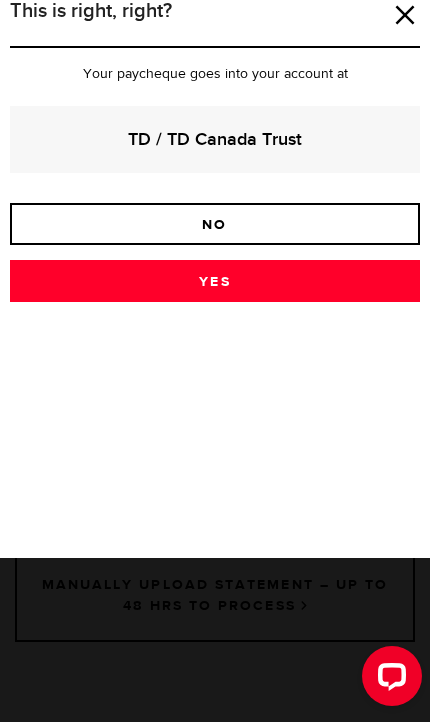 click on "Yes" at bounding box center (215, 281) 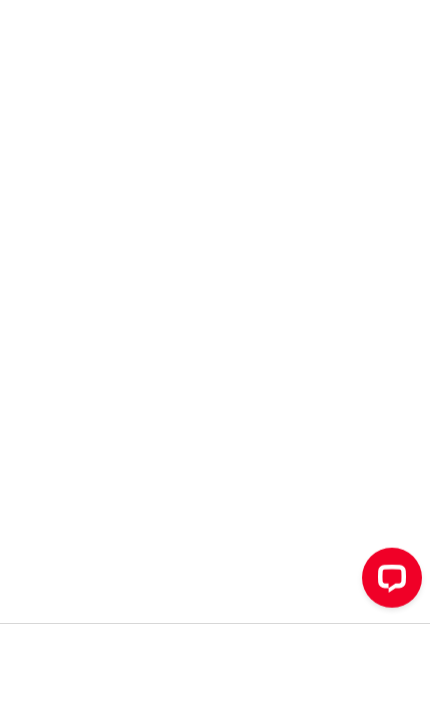 scroll, scrollTop: 230, scrollLeft: 0, axis: vertical 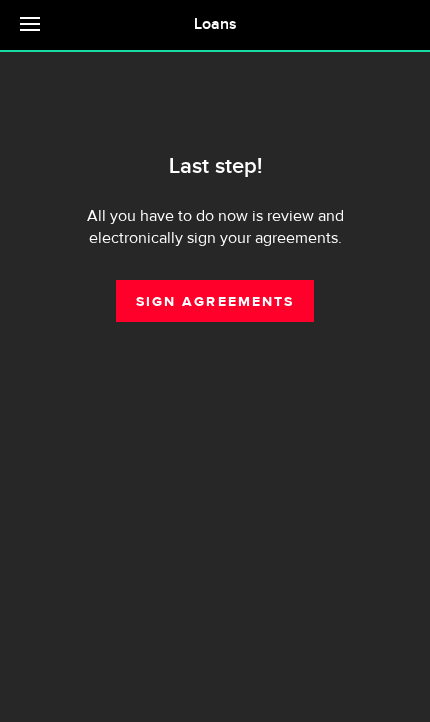 click on "Sign Agreements" at bounding box center (215, 301) 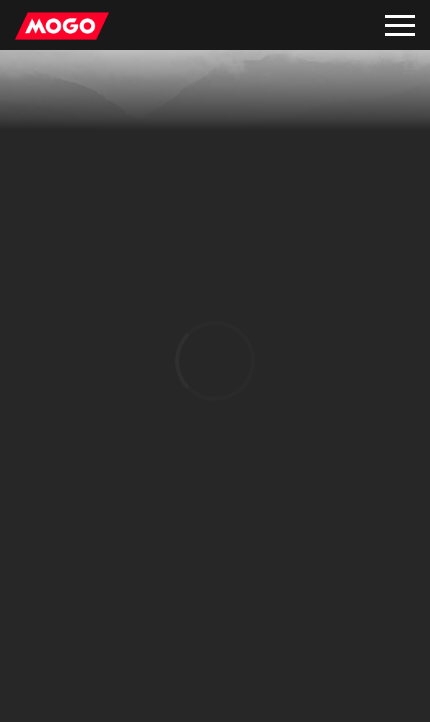 scroll, scrollTop: 0, scrollLeft: 0, axis: both 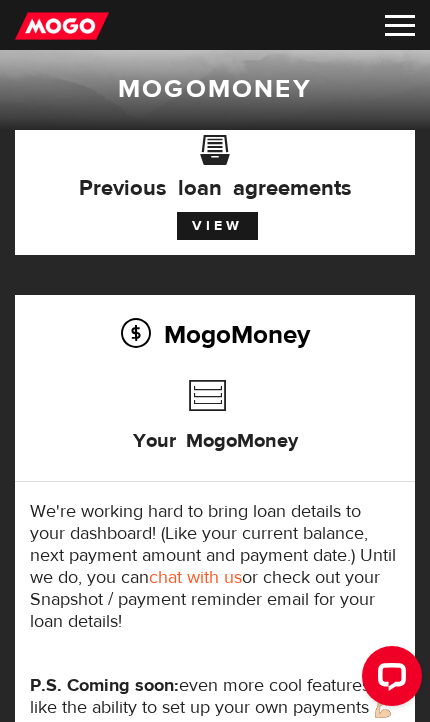 click on "View" at bounding box center (217, 226) 